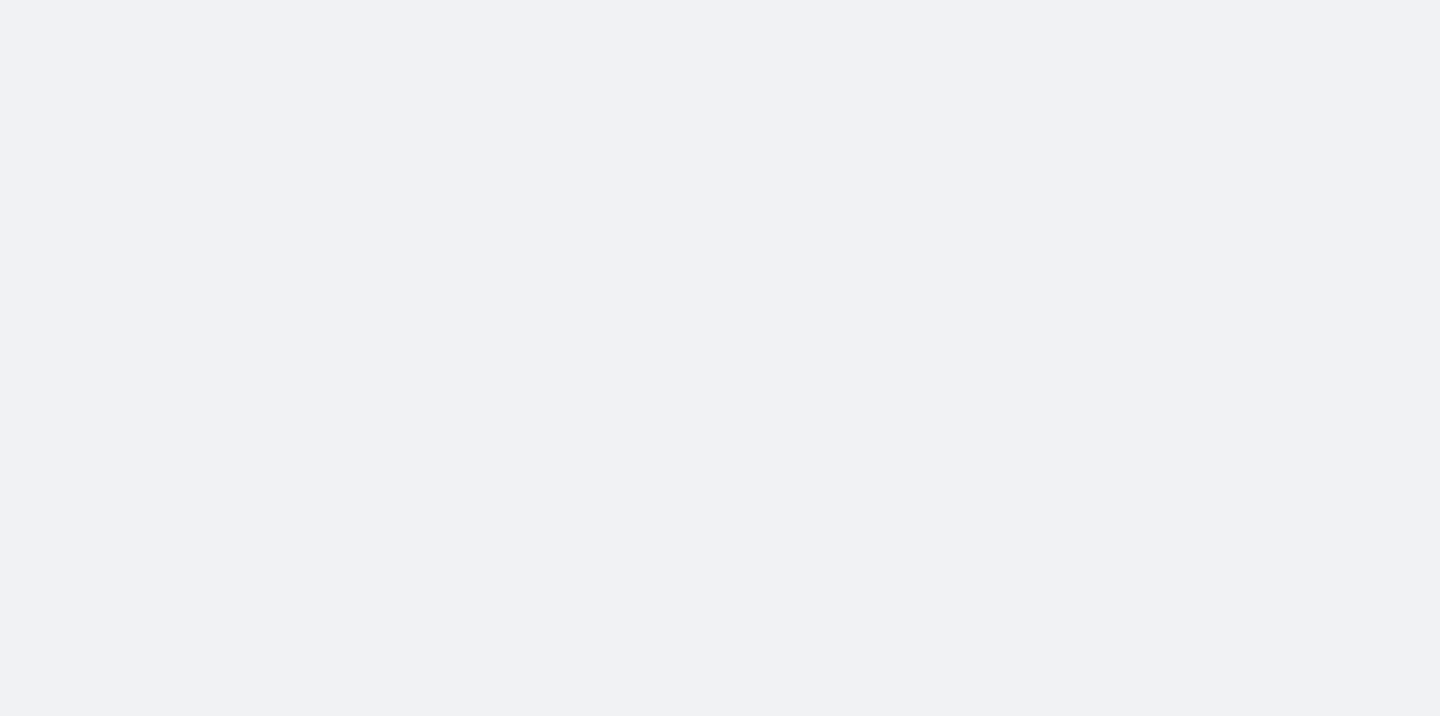 scroll, scrollTop: 0, scrollLeft: 0, axis: both 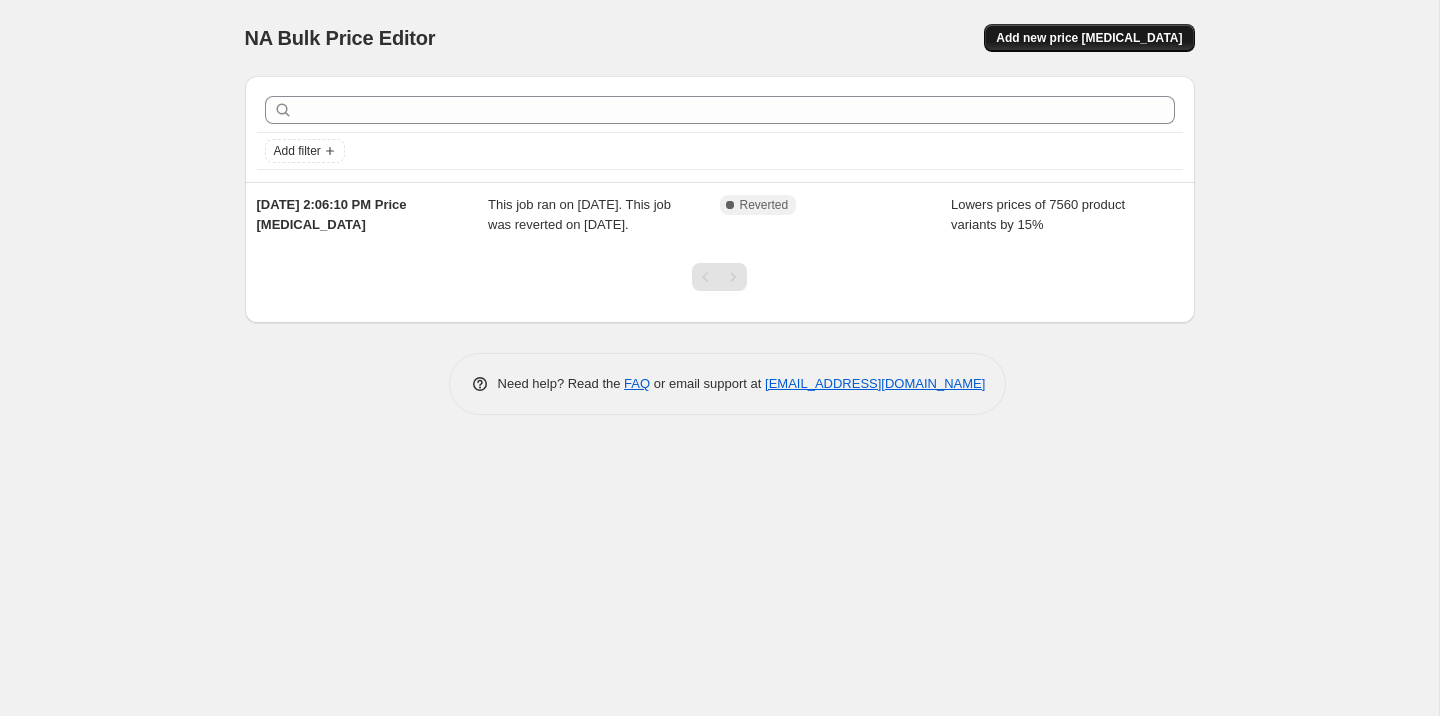 click on "Add new price [MEDICAL_DATA]" at bounding box center (1089, 38) 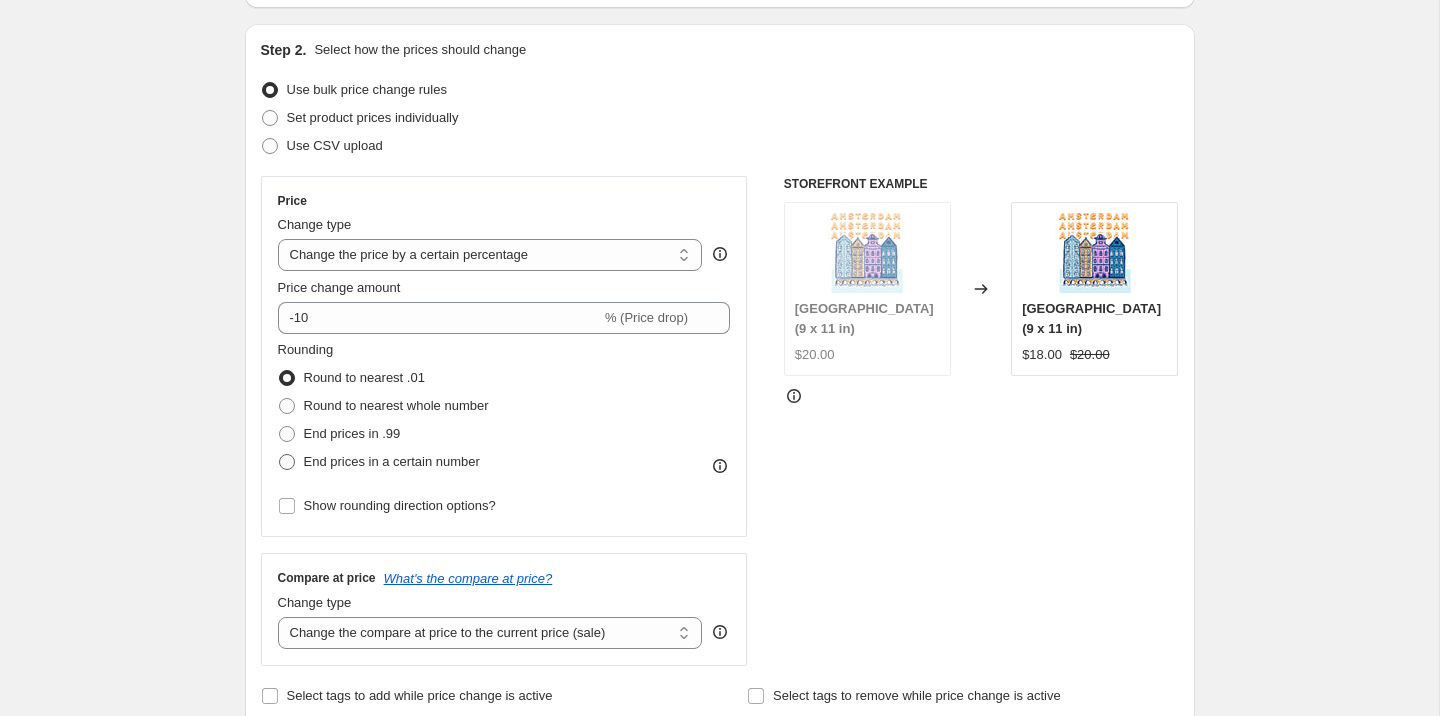 scroll, scrollTop: 195, scrollLeft: 0, axis: vertical 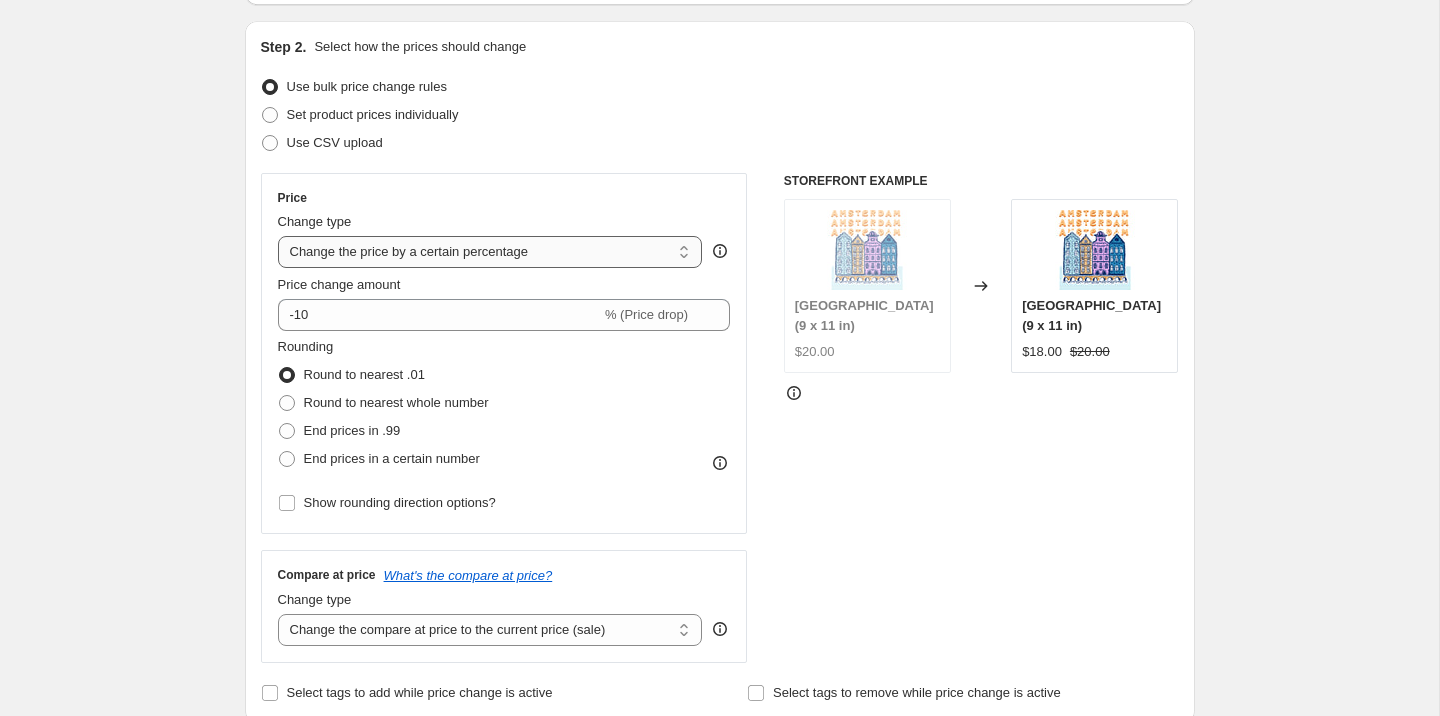 click on "Change the price to a certain amount Change the price by a certain amount Change the price by a certain percentage Change the price to the current compare at price (price before sale) Change the price by a certain amount relative to the compare at price Change the price by a certain percentage relative to the compare at price Don't change the price Change the price by a certain percentage relative to the cost per item Change price to certain cost margin" at bounding box center (490, 252) 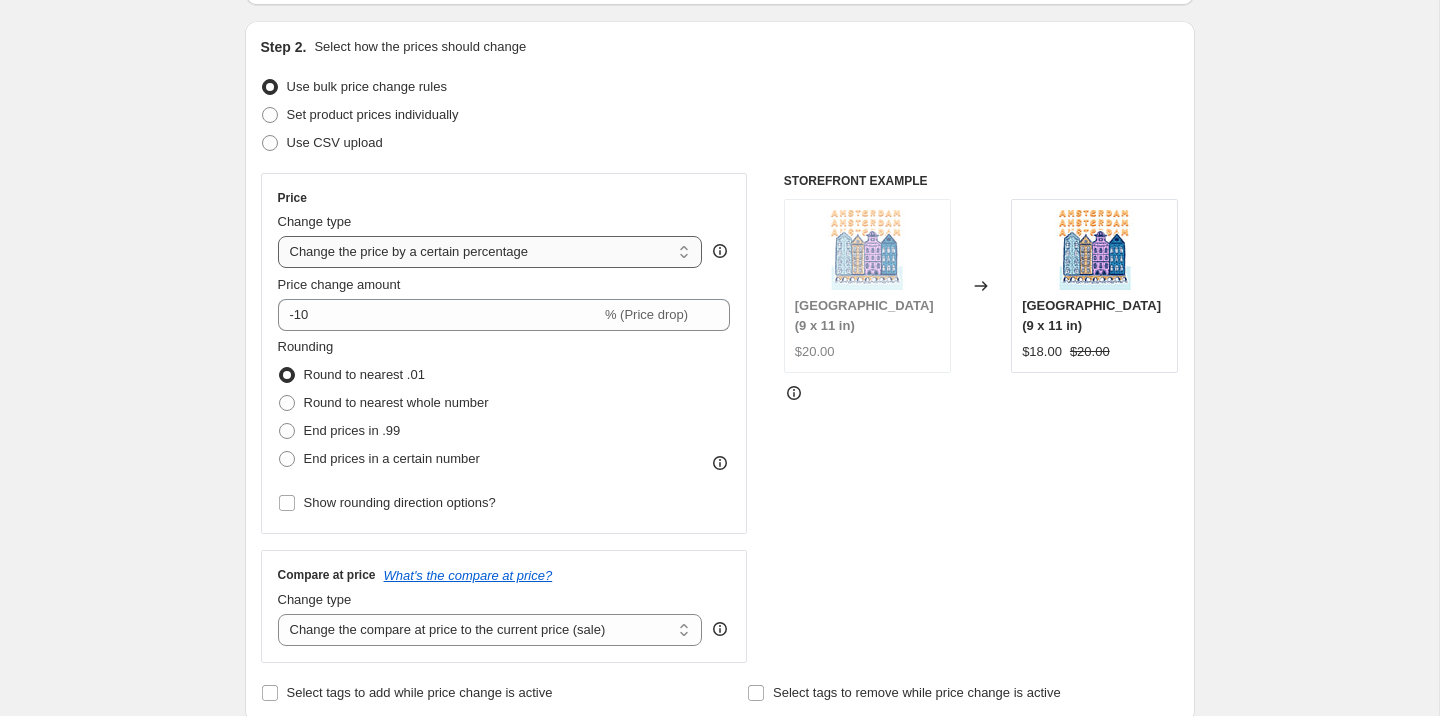 select on "by" 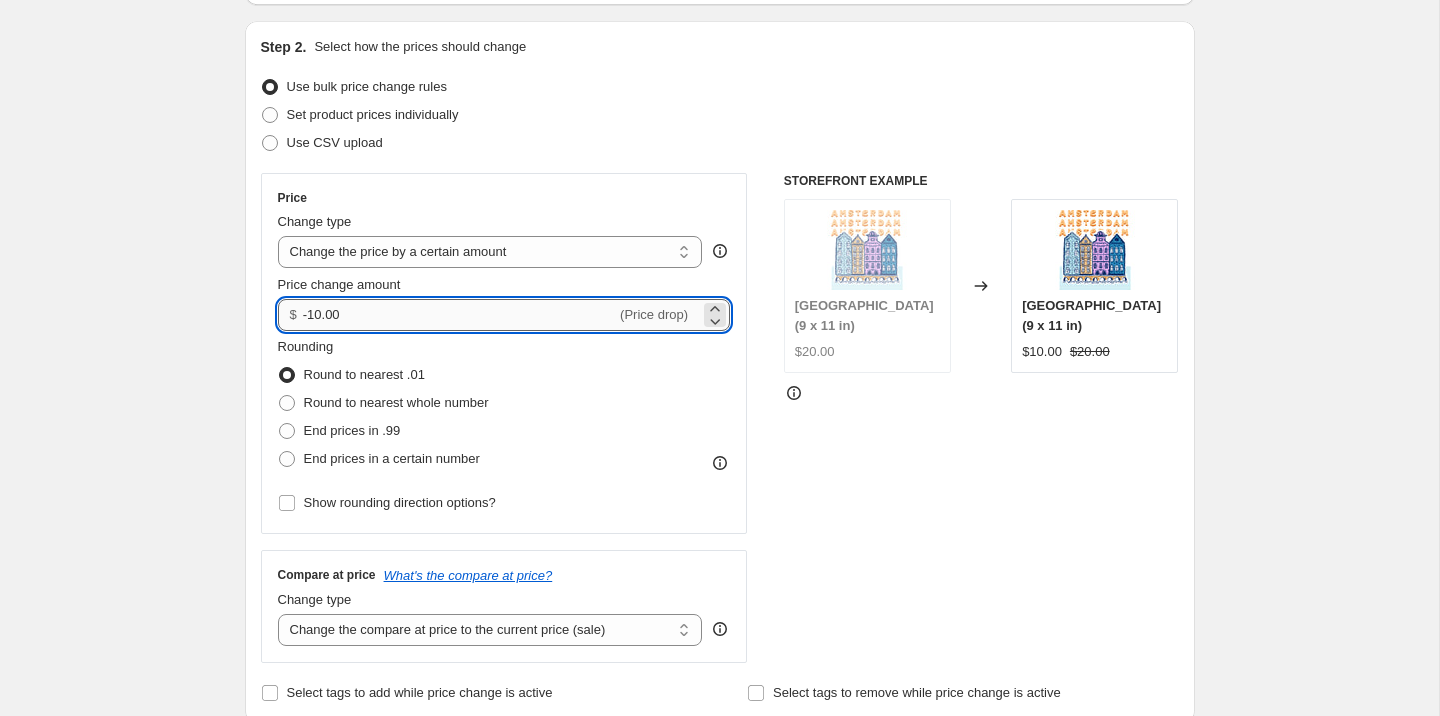 click on "-10.00" at bounding box center (459, 315) 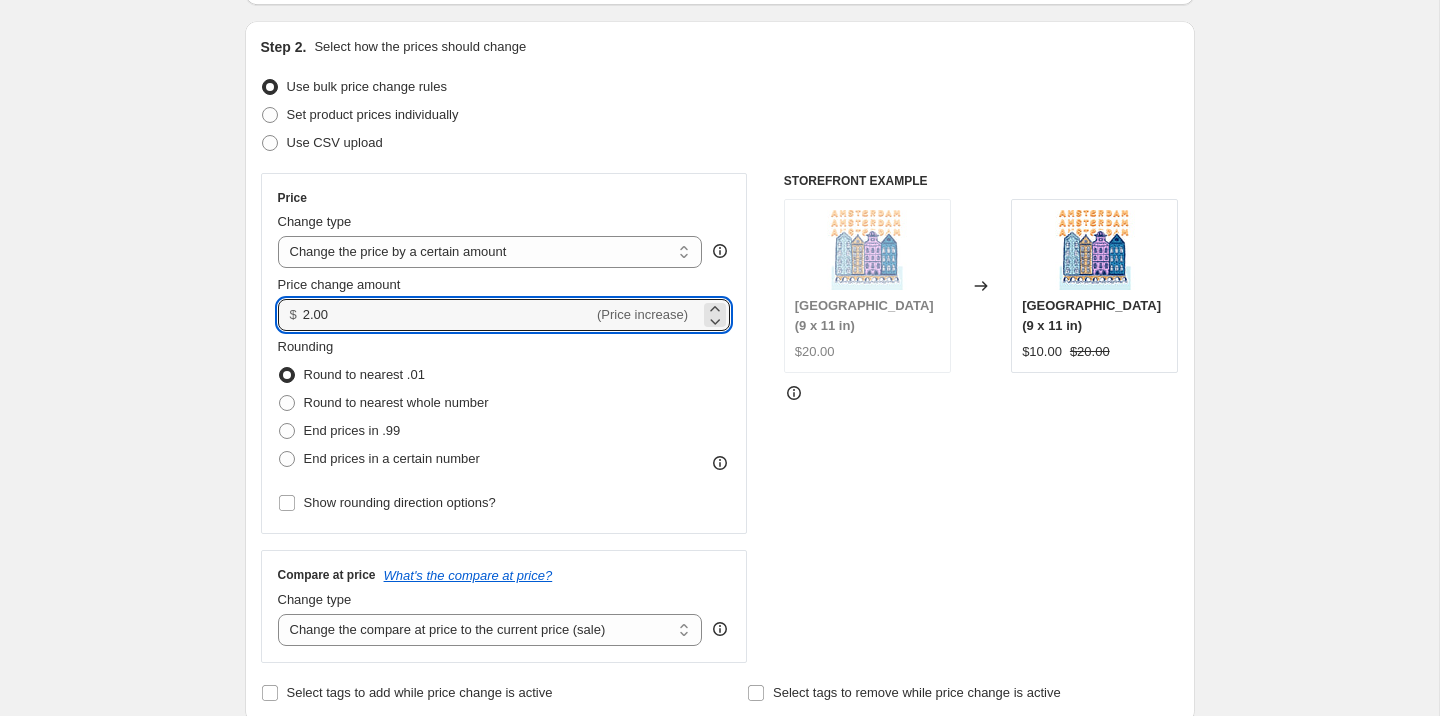 click on "STOREFRONT EXAMPLE [GEOGRAPHIC_DATA] (9 x 11 in) $20.00 Changed to [GEOGRAPHIC_DATA] (9 x 11 in) $10.00 $20.00" at bounding box center (981, 418) 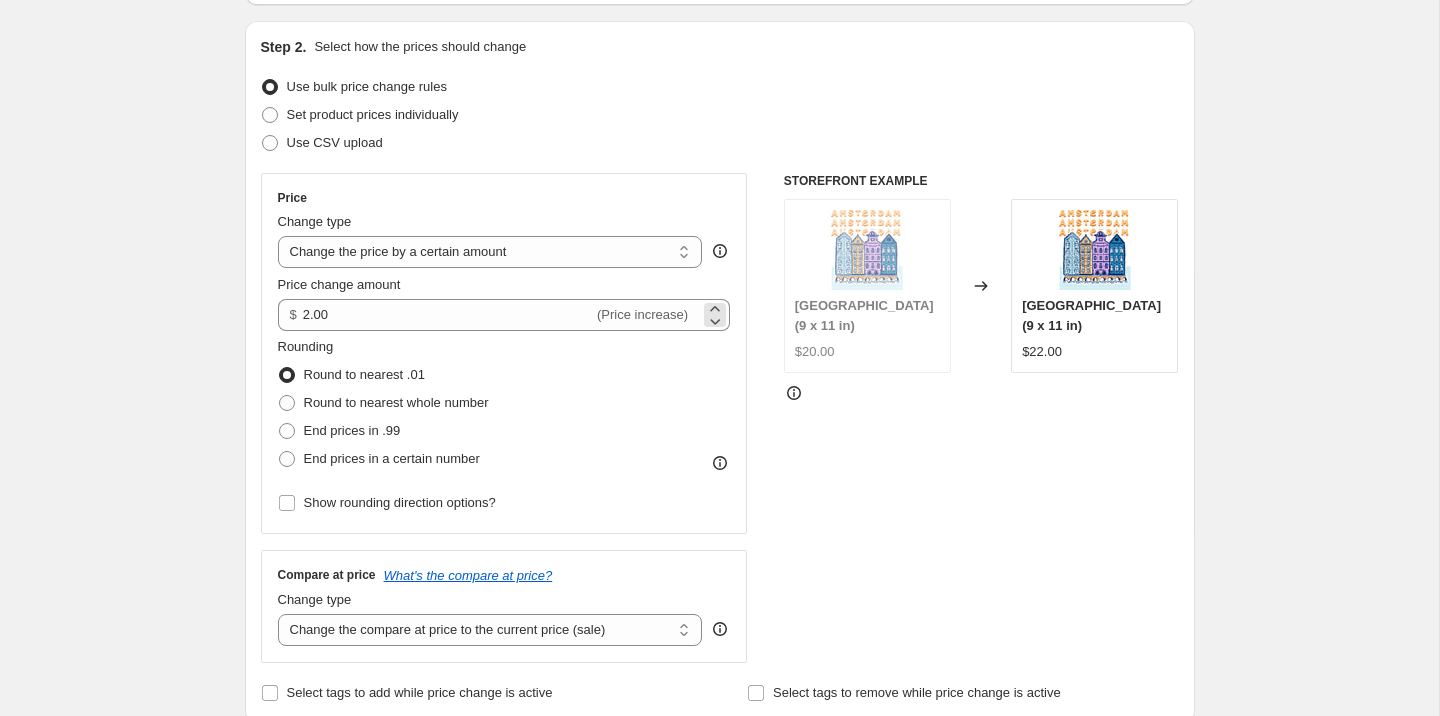 click on "$ 2.00  (Price increase)" at bounding box center (504, 315) 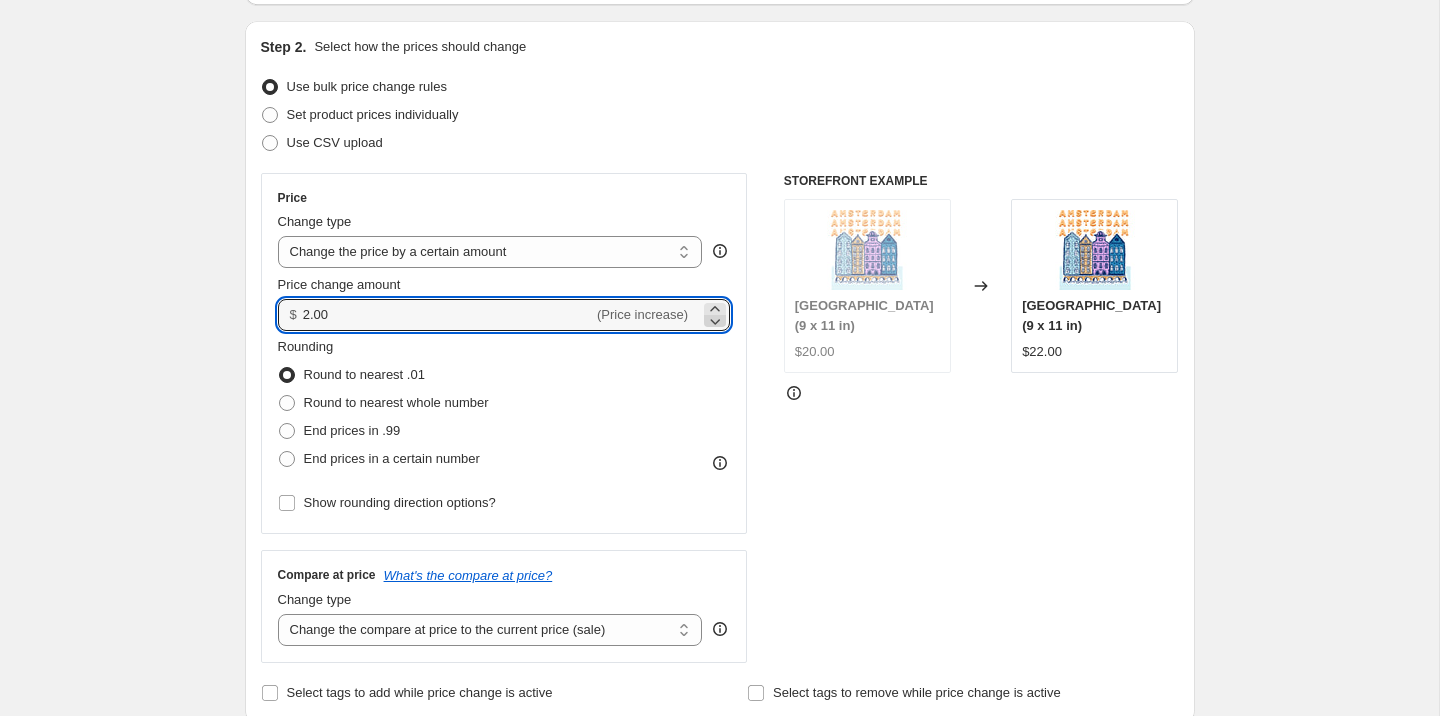 click 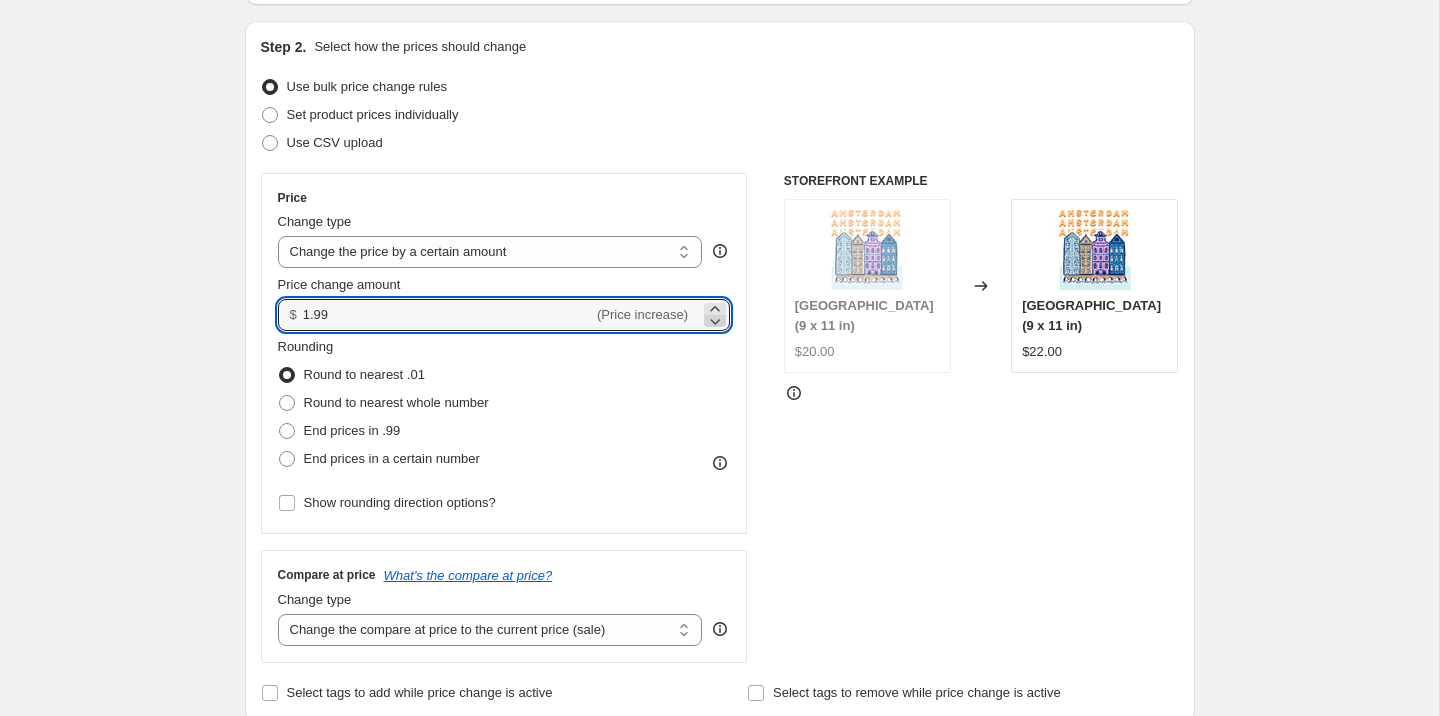 click 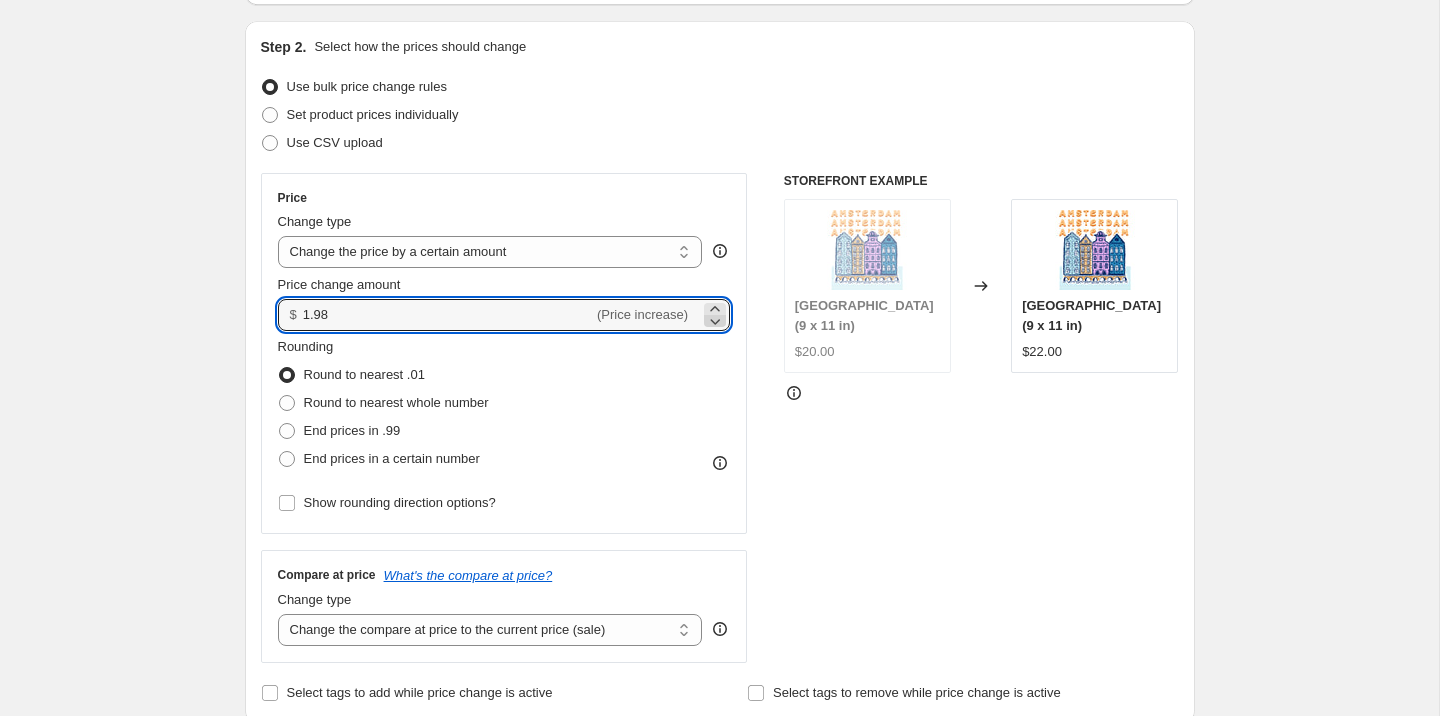 click 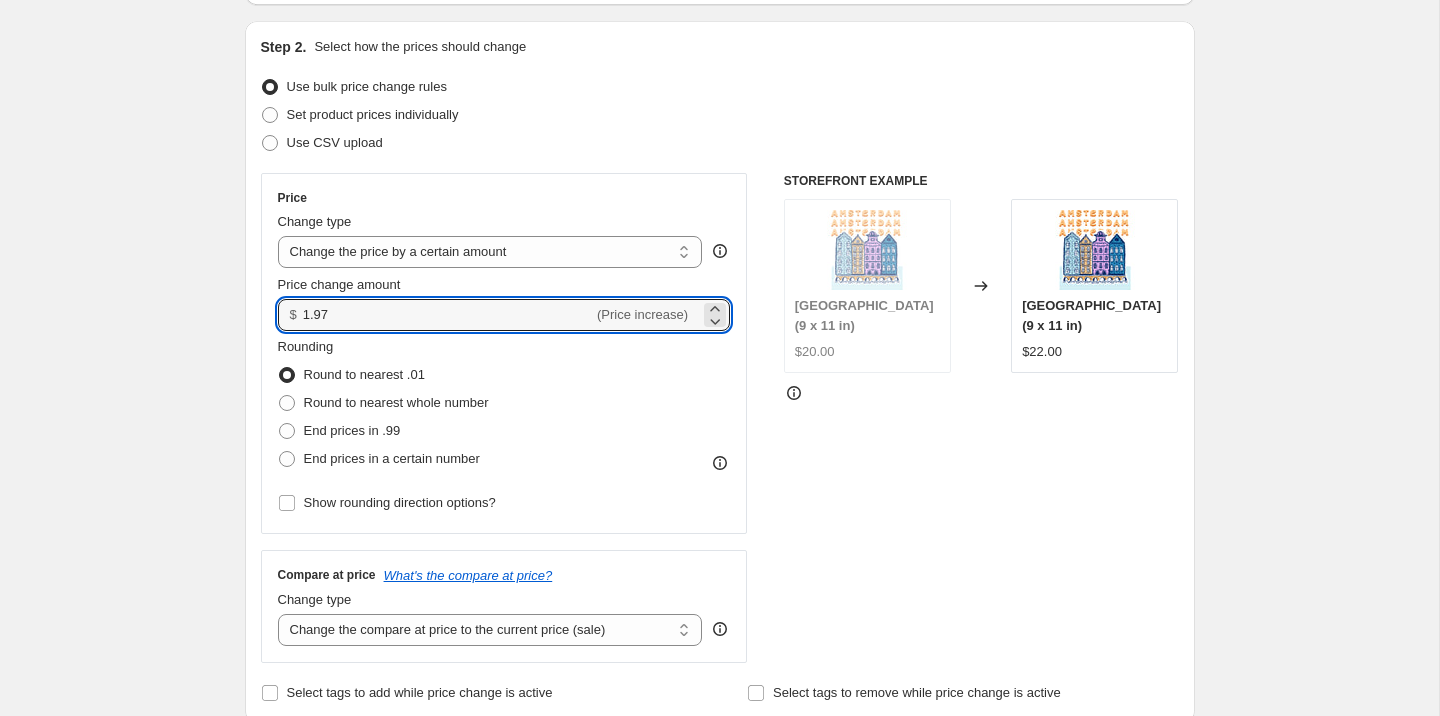 click on "(Price increase)" at bounding box center (642, 314) 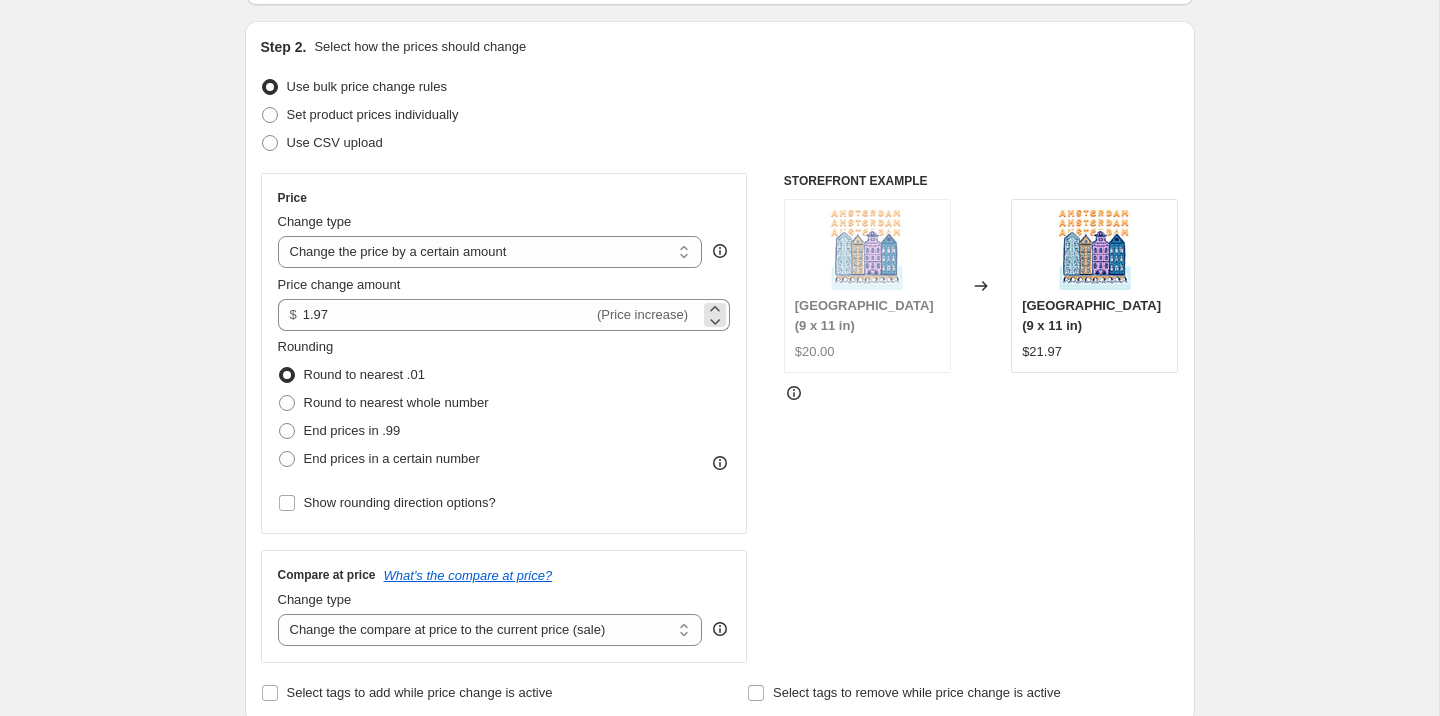 click on "(Price increase)" at bounding box center (642, 314) 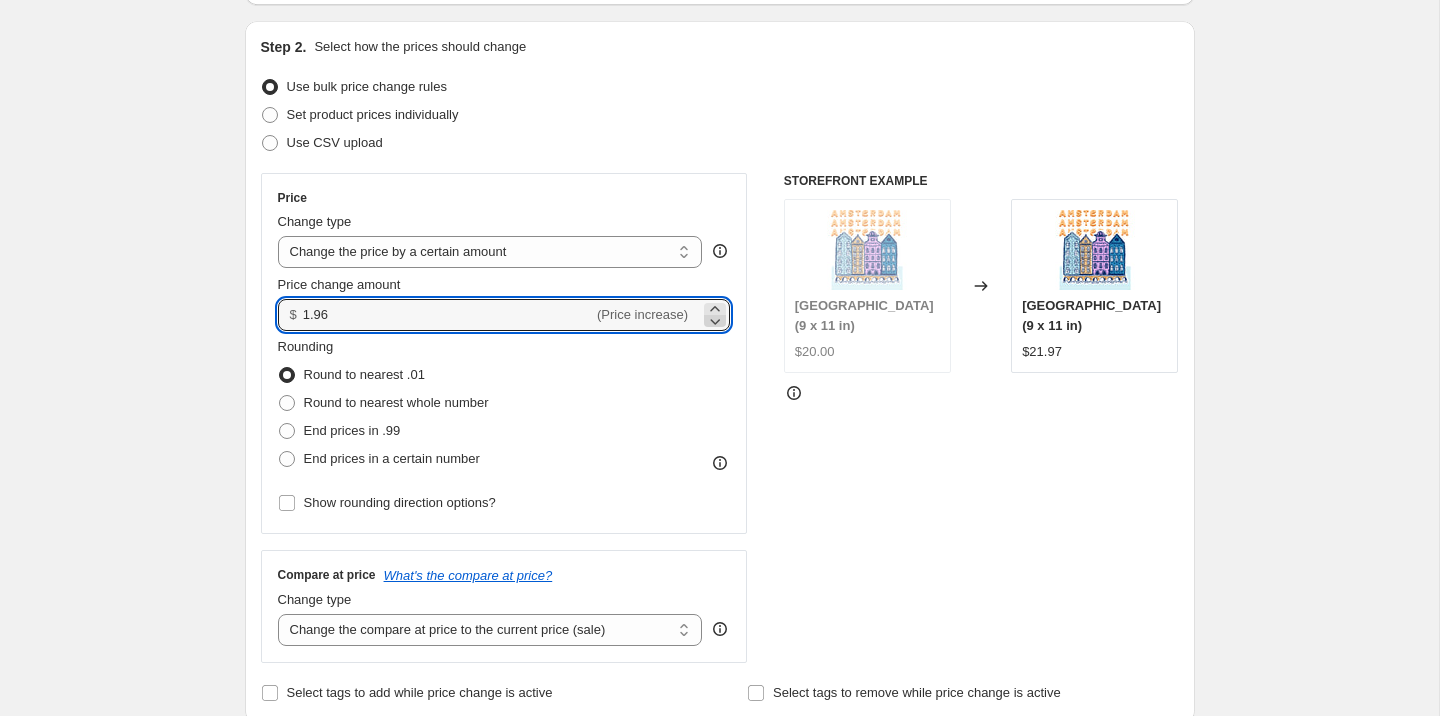 click 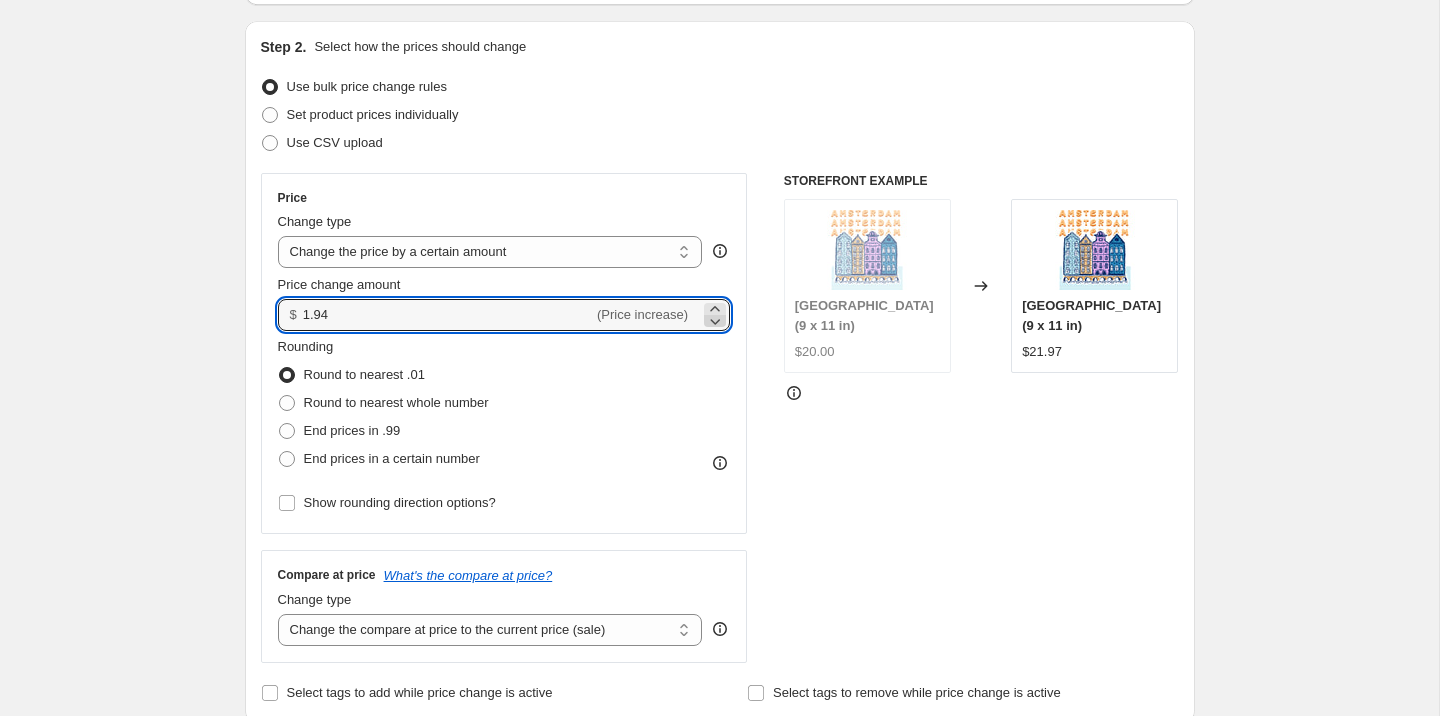 click 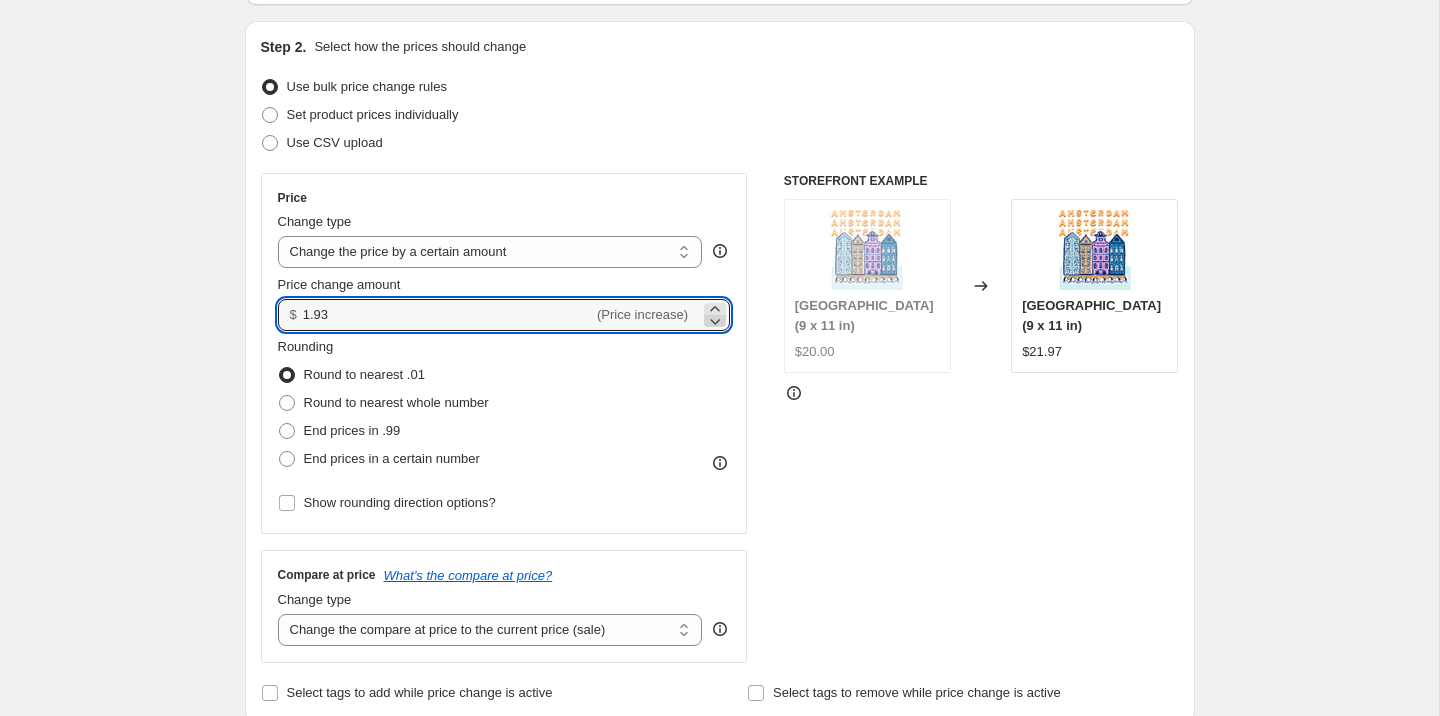 click 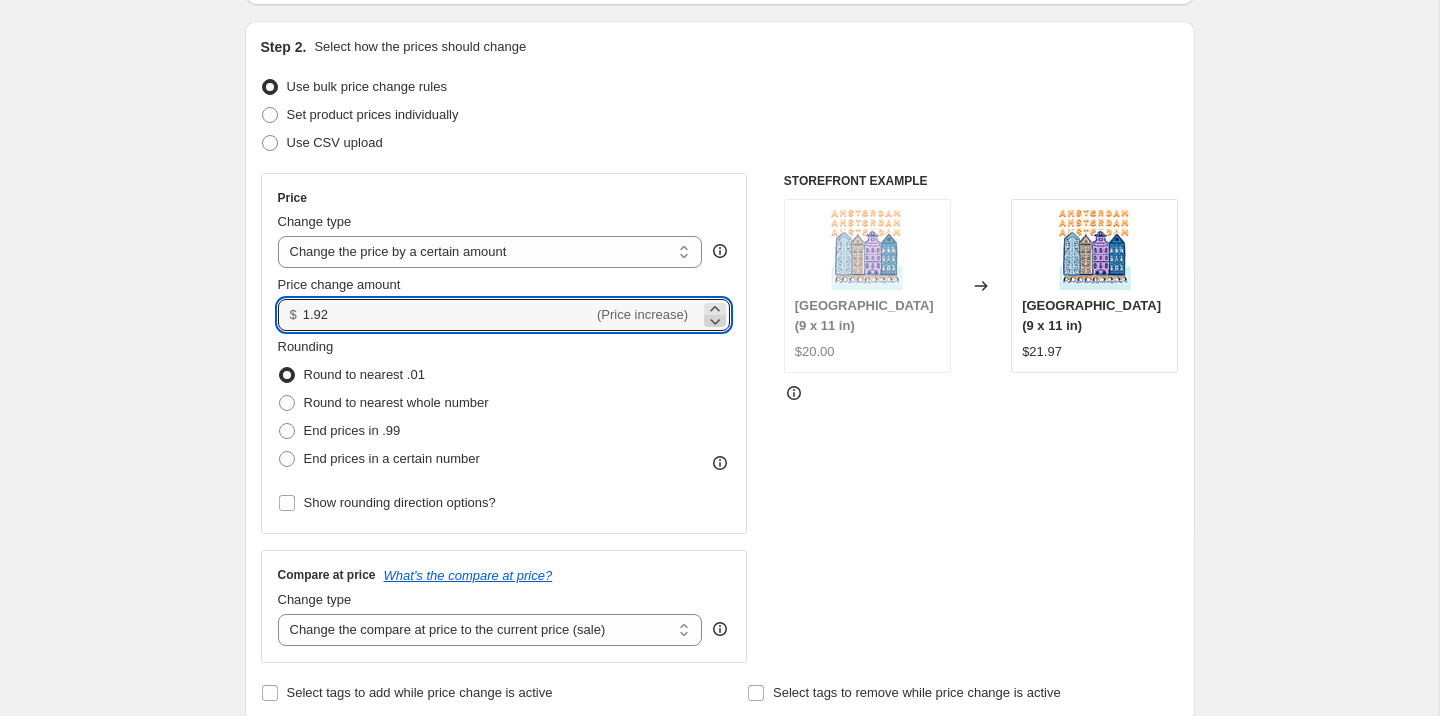 click 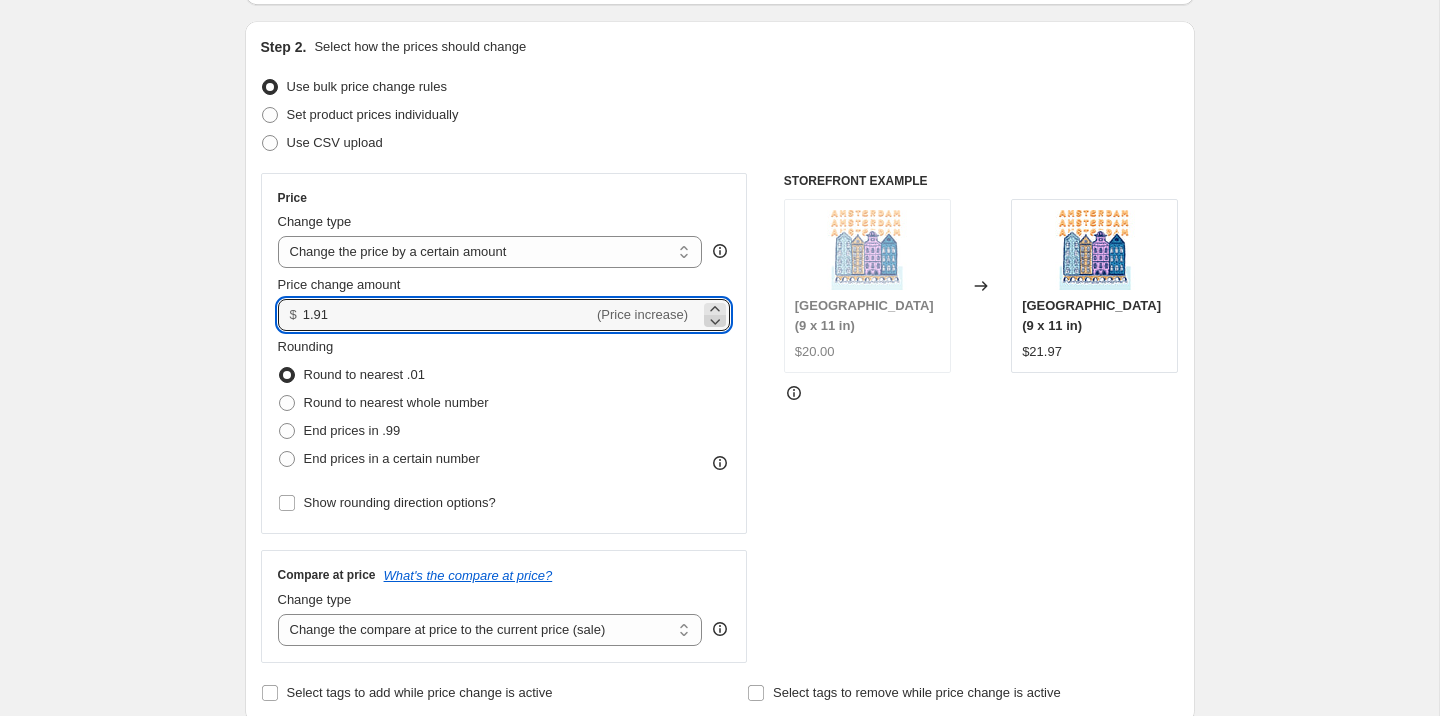 click 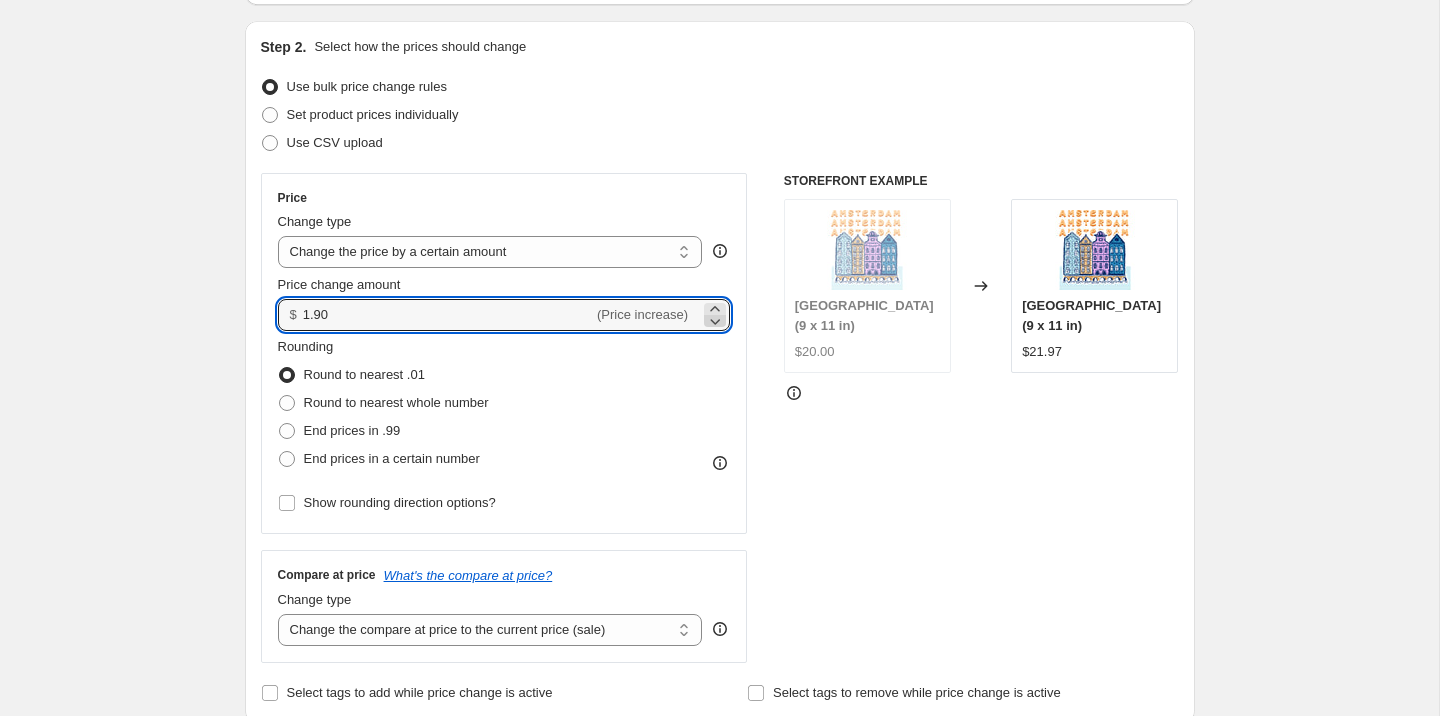click 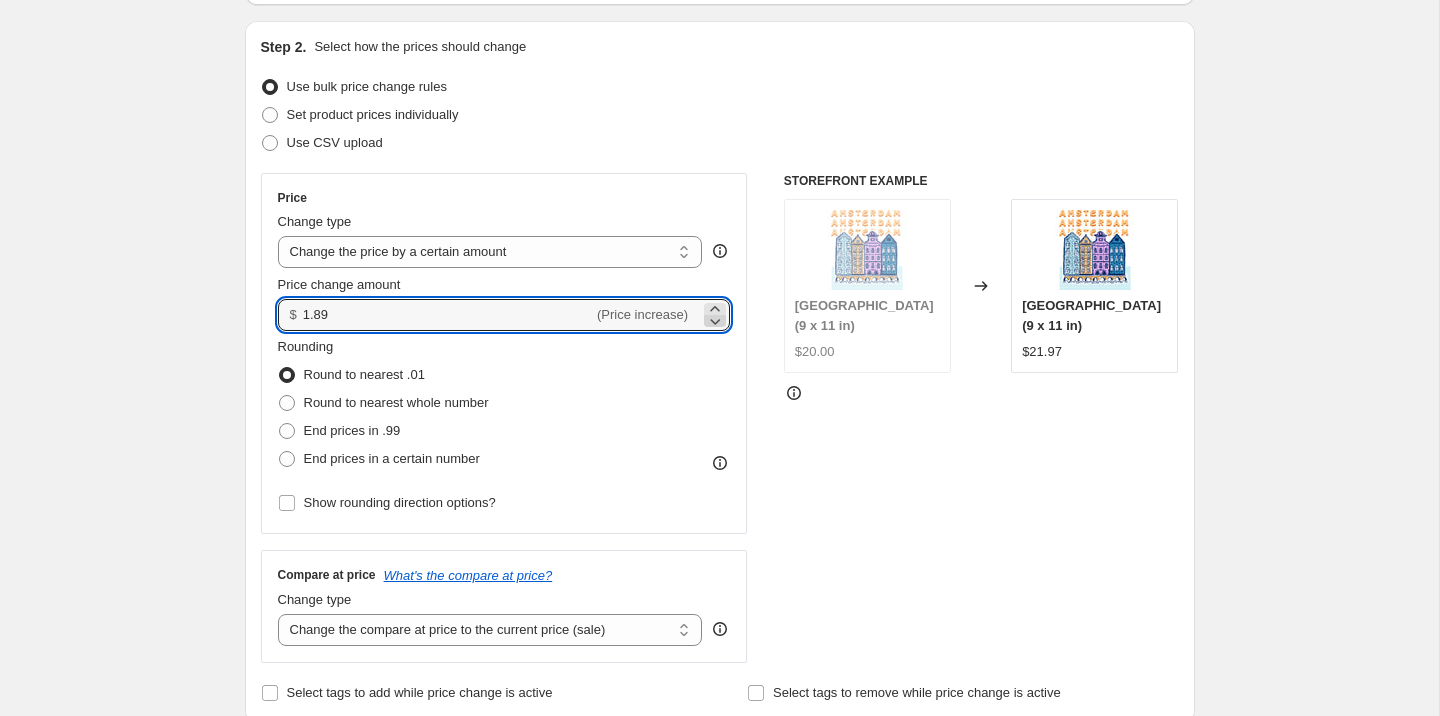 click 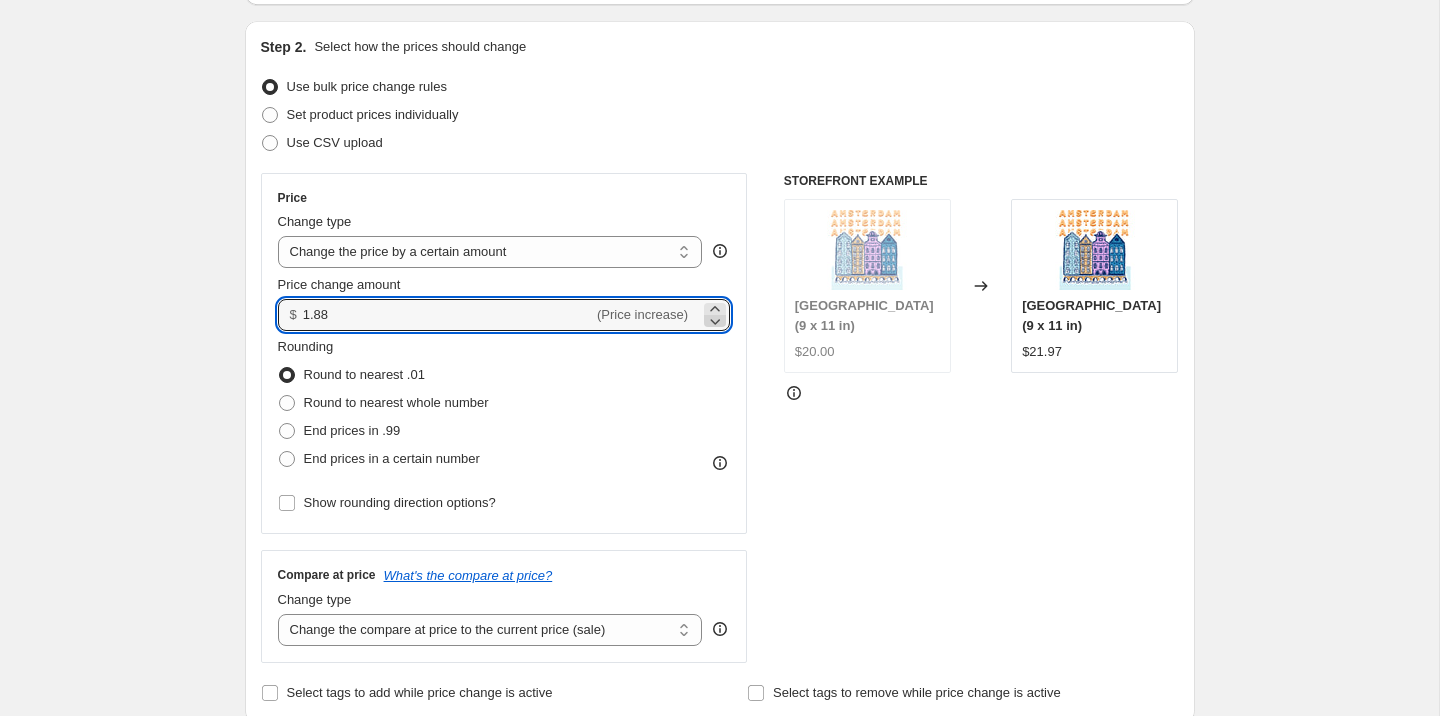 click 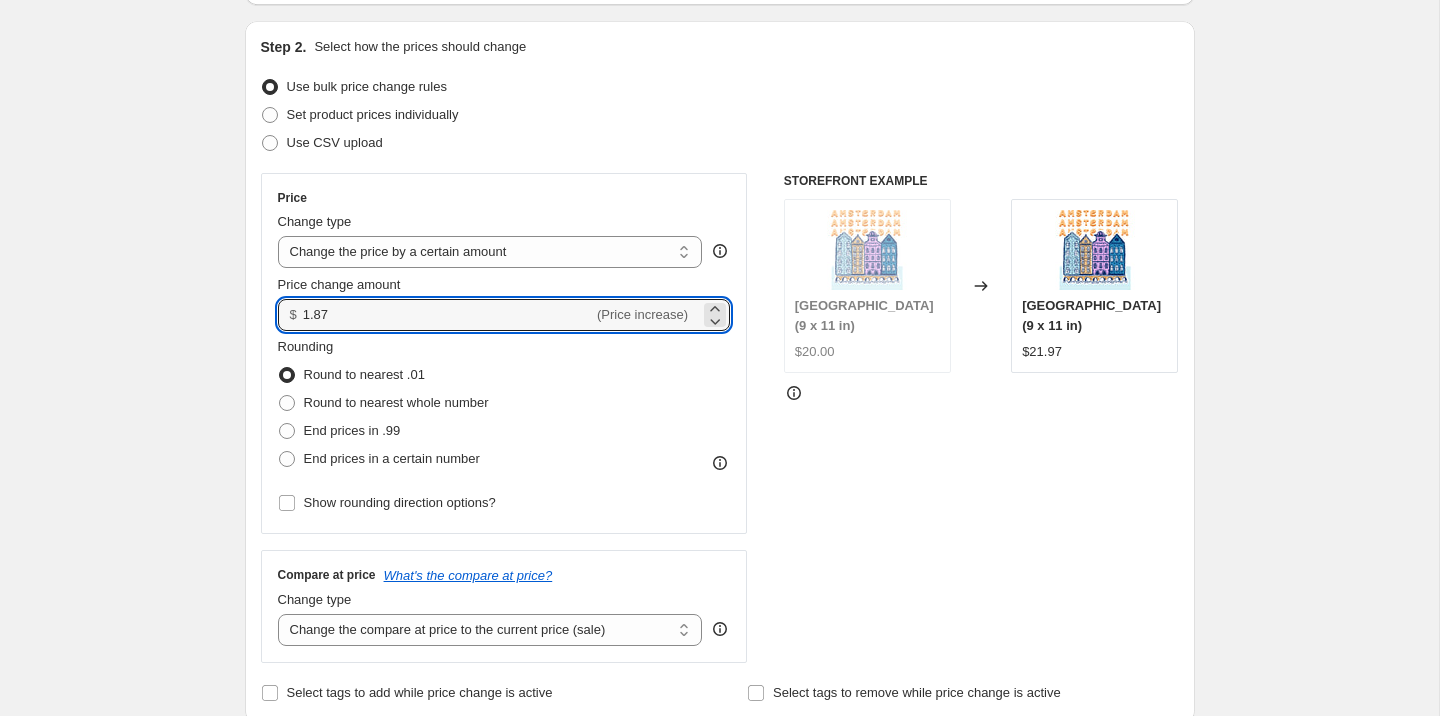 drag, startPoint x: 502, startPoint y: 318, endPoint x: 200, endPoint y: 314, distance: 302.0265 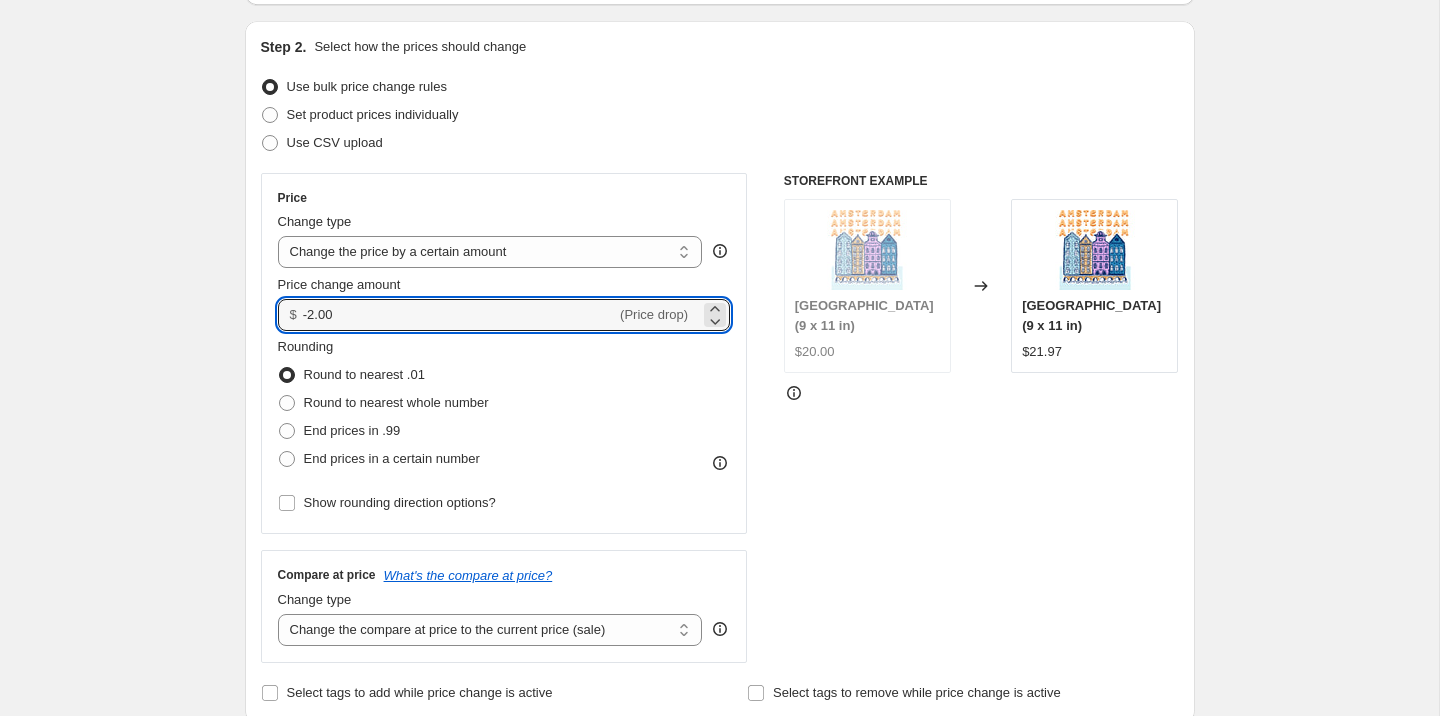 click on "STOREFRONT EXAMPLE [GEOGRAPHIC_DATA] (9 x 11 in) $20.00 Changed to [GEOGRAPHIC_DATA] (9 x 11 in) $21.97" at bounding box center (981, 418) 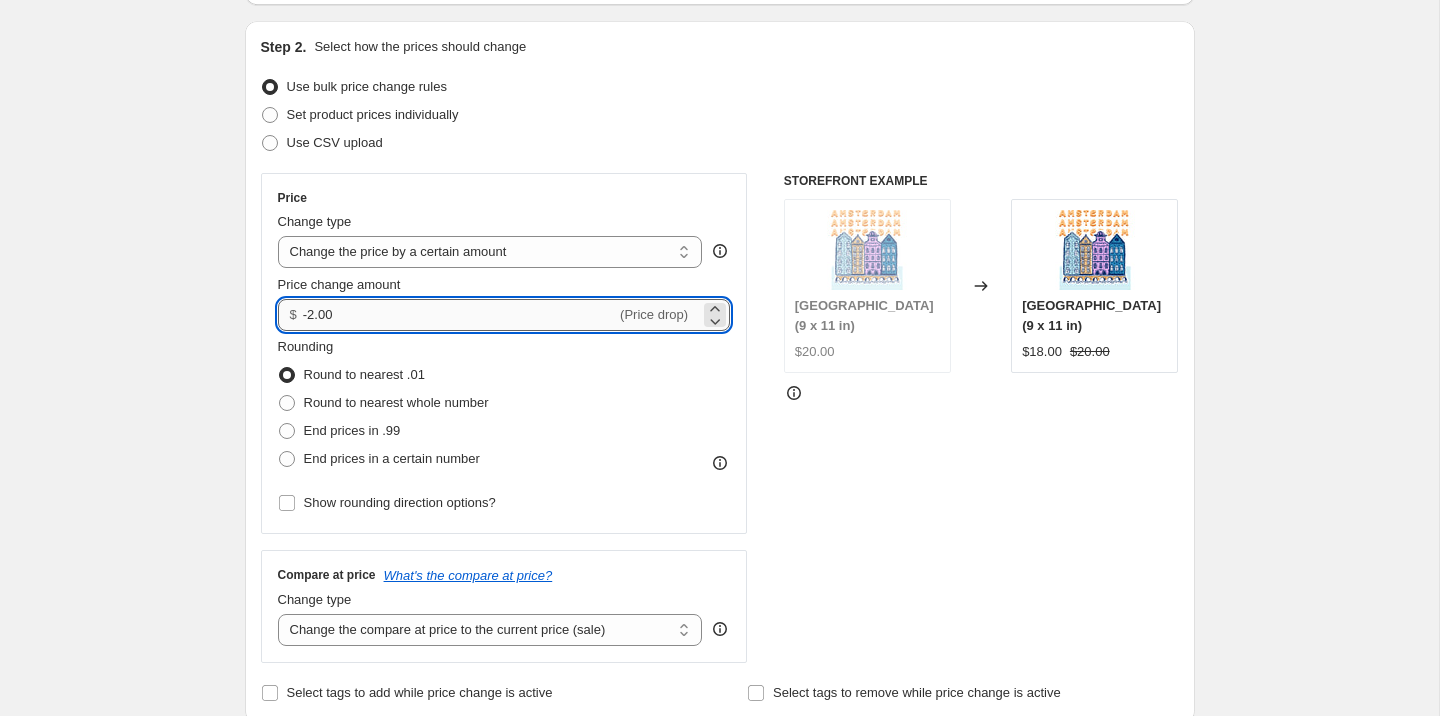 click on "-2.00" at bounding box center [459, 315] 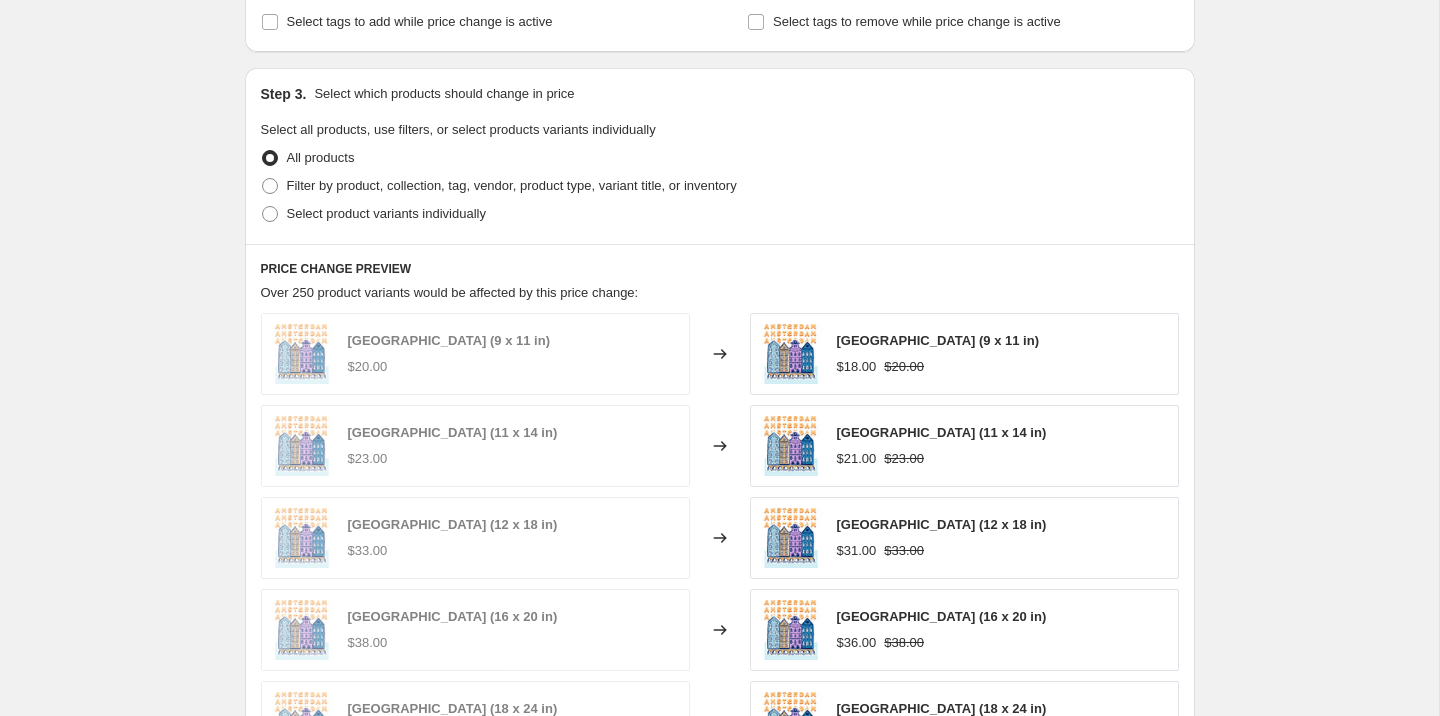 scroll, scrollTop: 867, scrollLeft: 0, axis: vertical 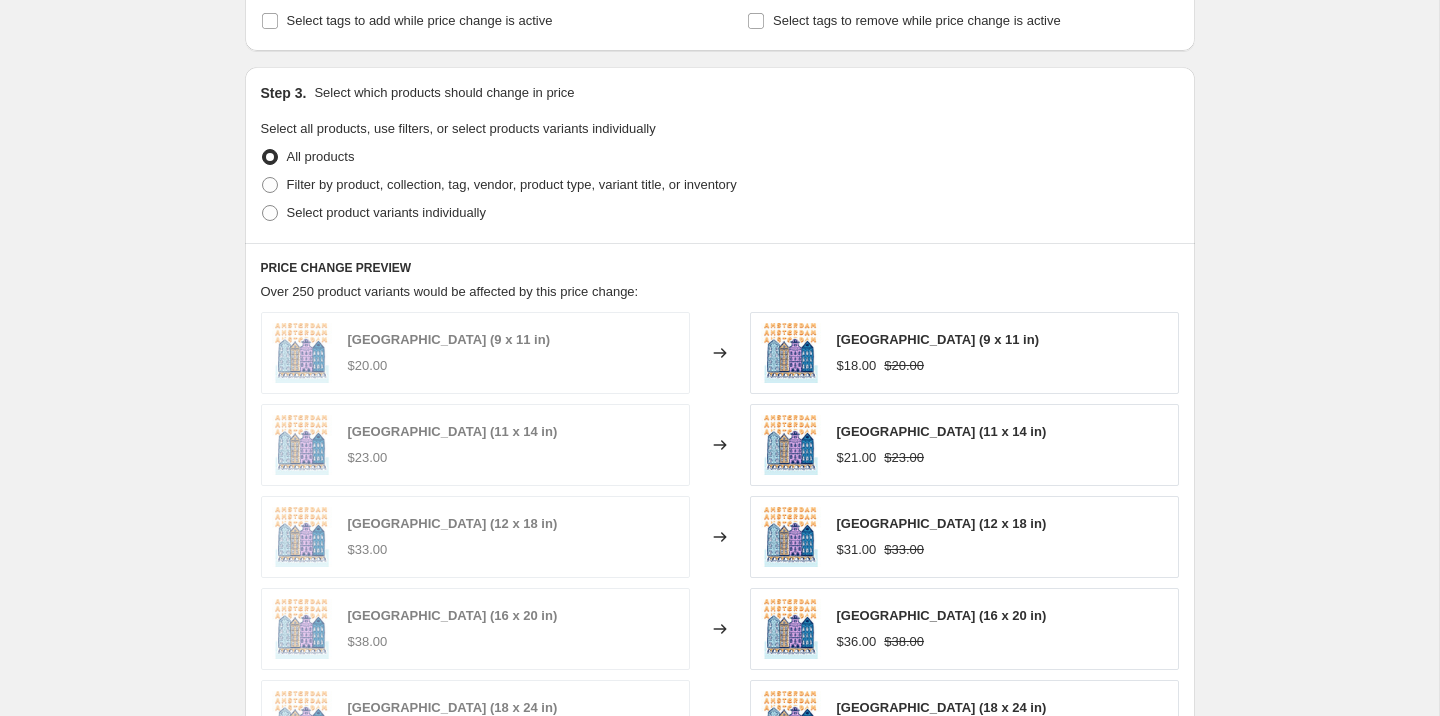 type on "-4.00" 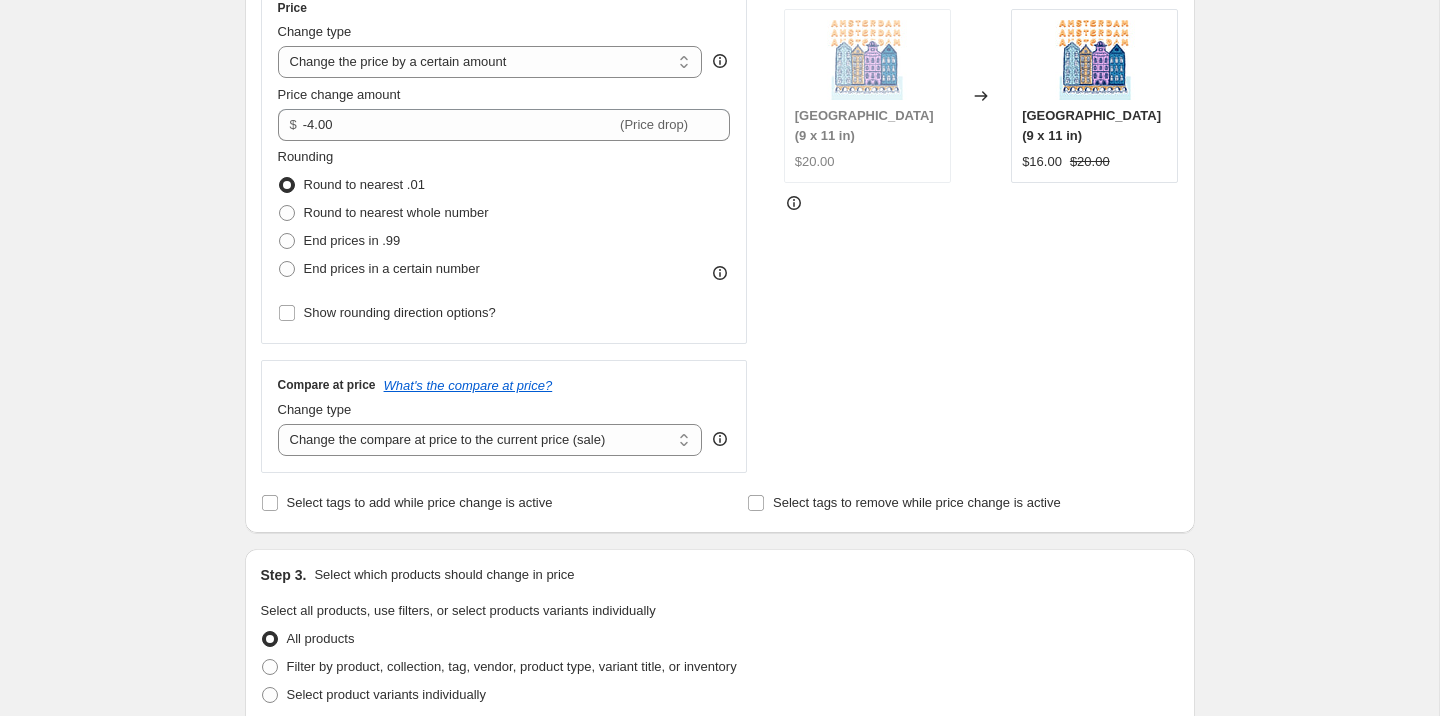 scroll, scrollTop: 0, scrollLeft: 0, axis: both 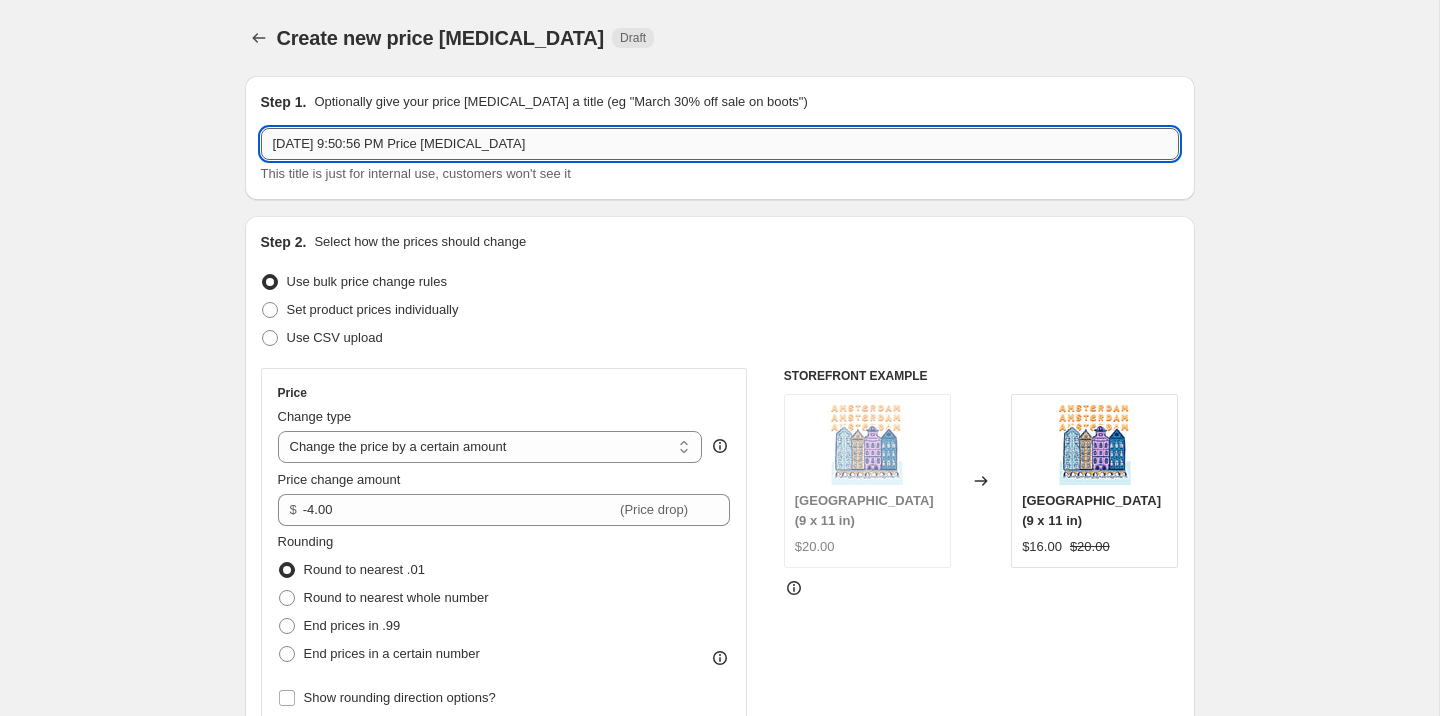 click on "[DATE] 9:50:56 PM Price [MEDICAL_DATA]" at bounding box center (720, 144) 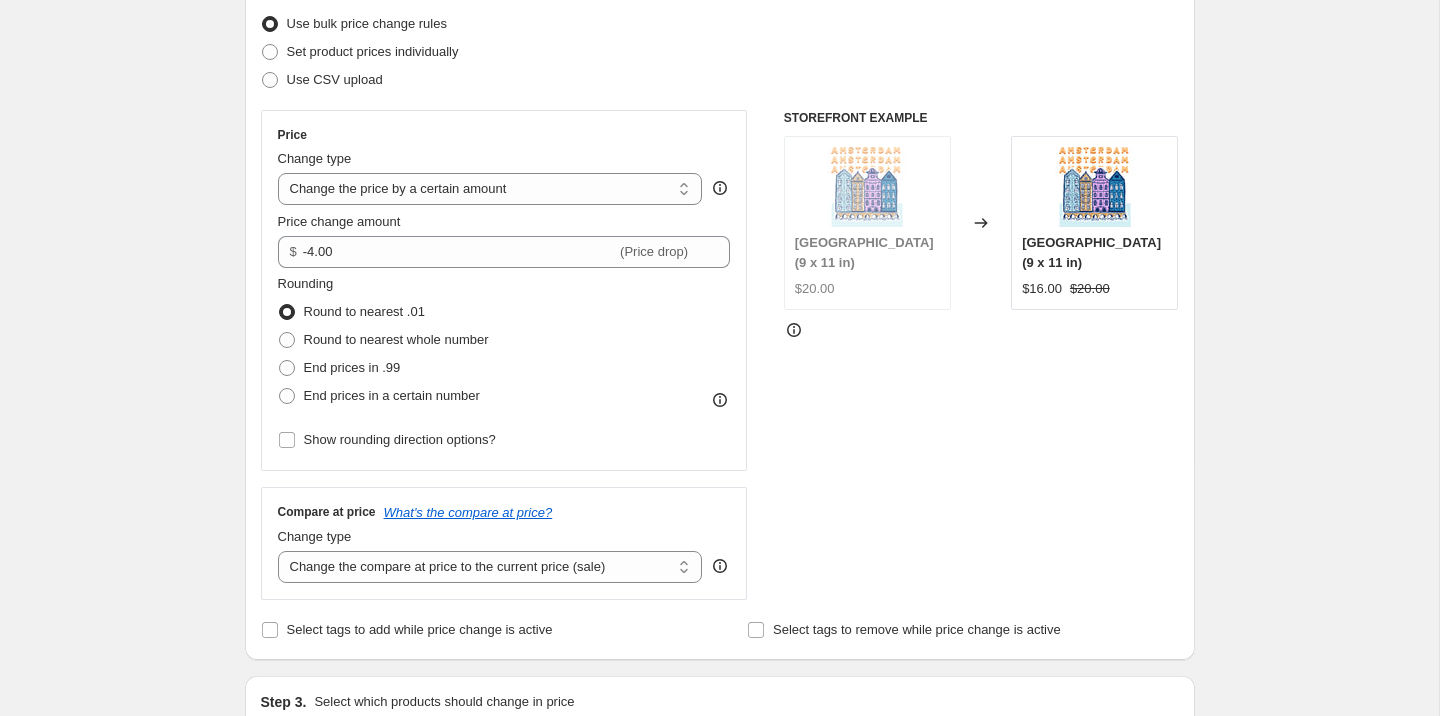 scroll, scrollTop: 1283, scrollLeft: 0, axis: vertical 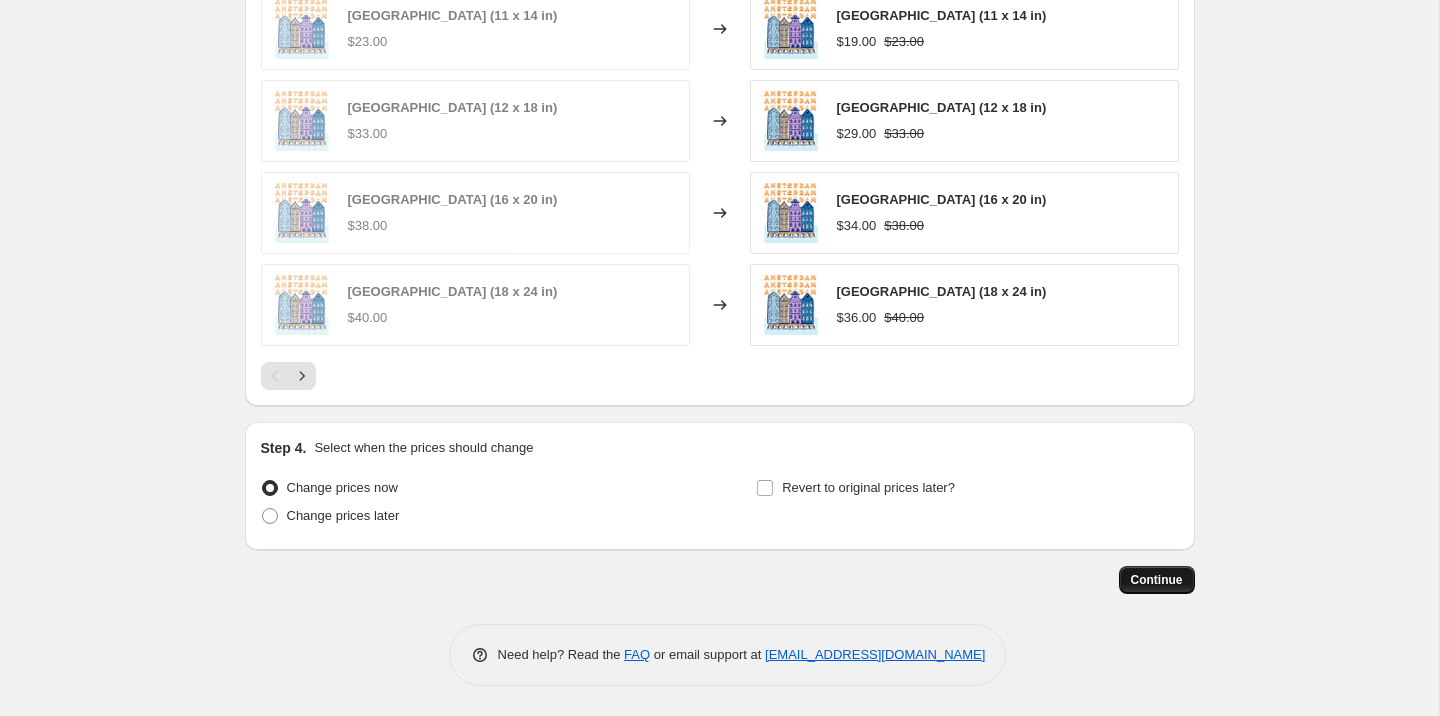 type on "$4 Less" 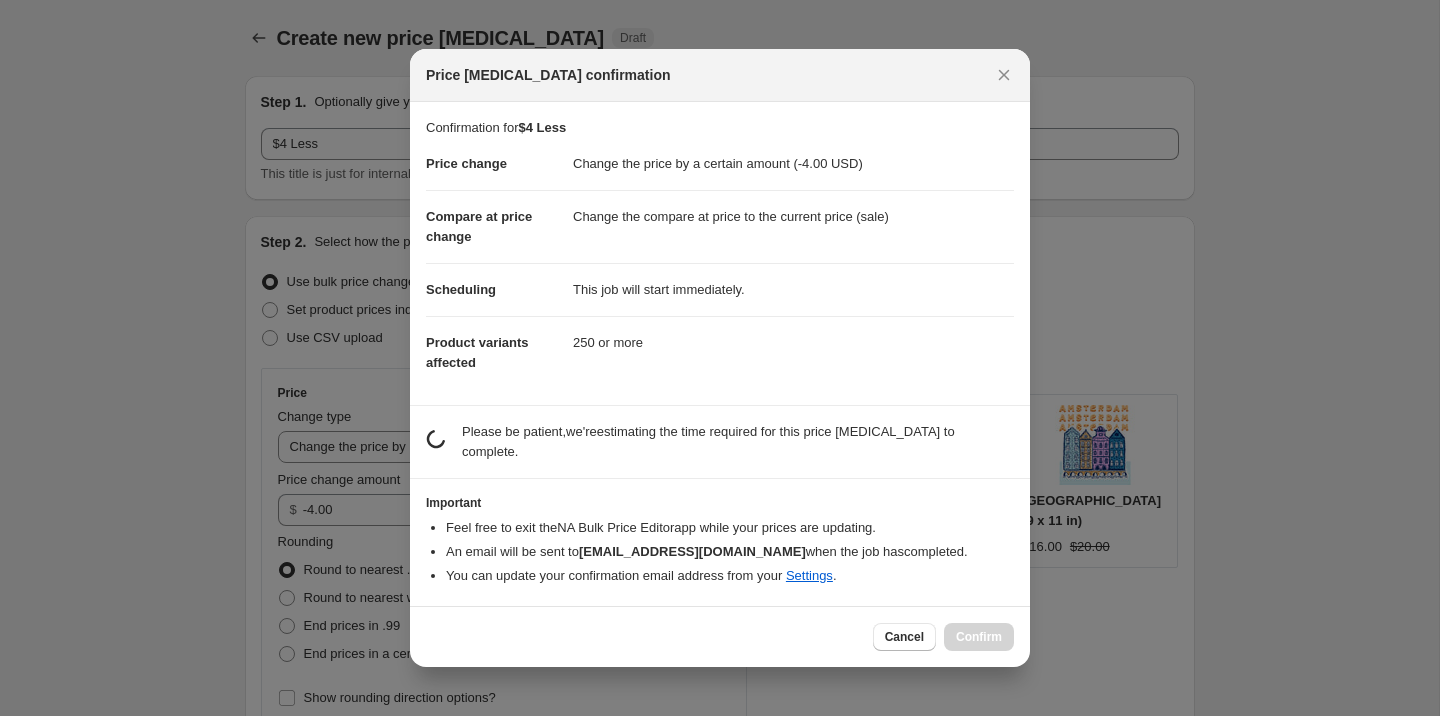 scroll, scrollTop: 0, scrollLeft: 0, axis: both 